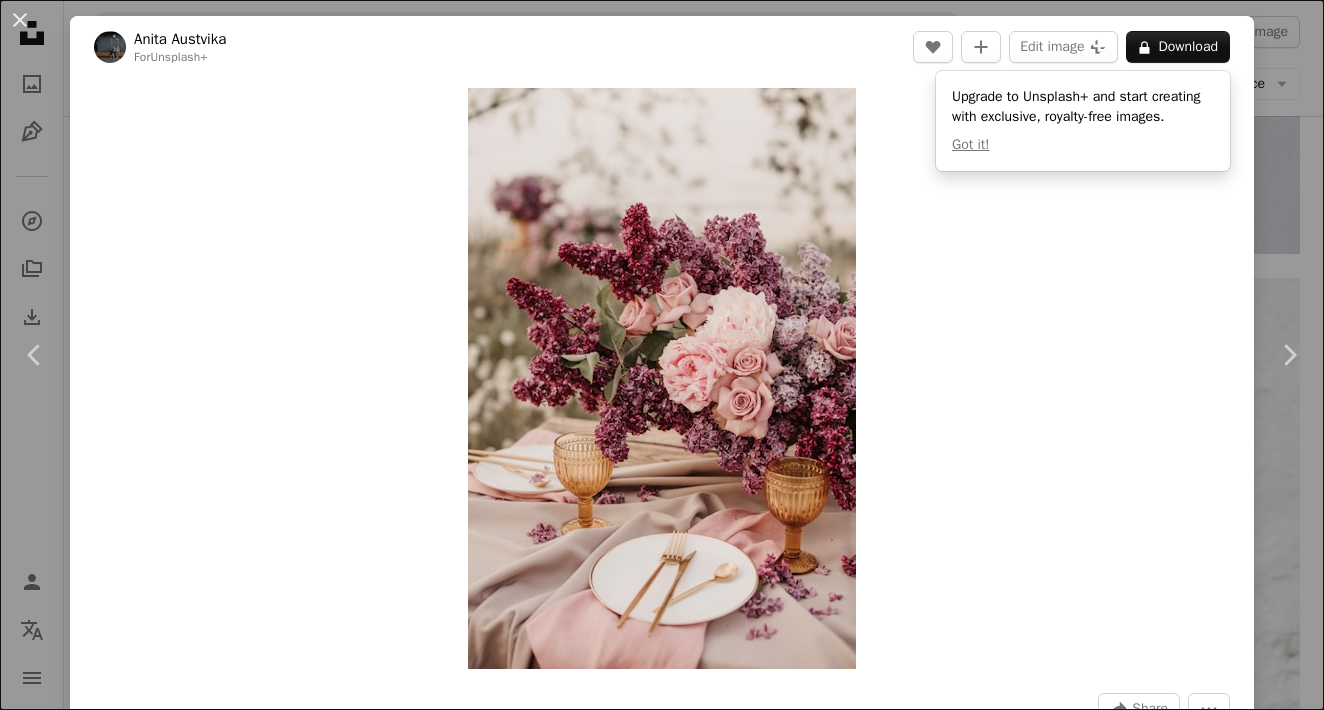 scroll, scrollTop: 5556, scrollLeft: 0, axis: vertical 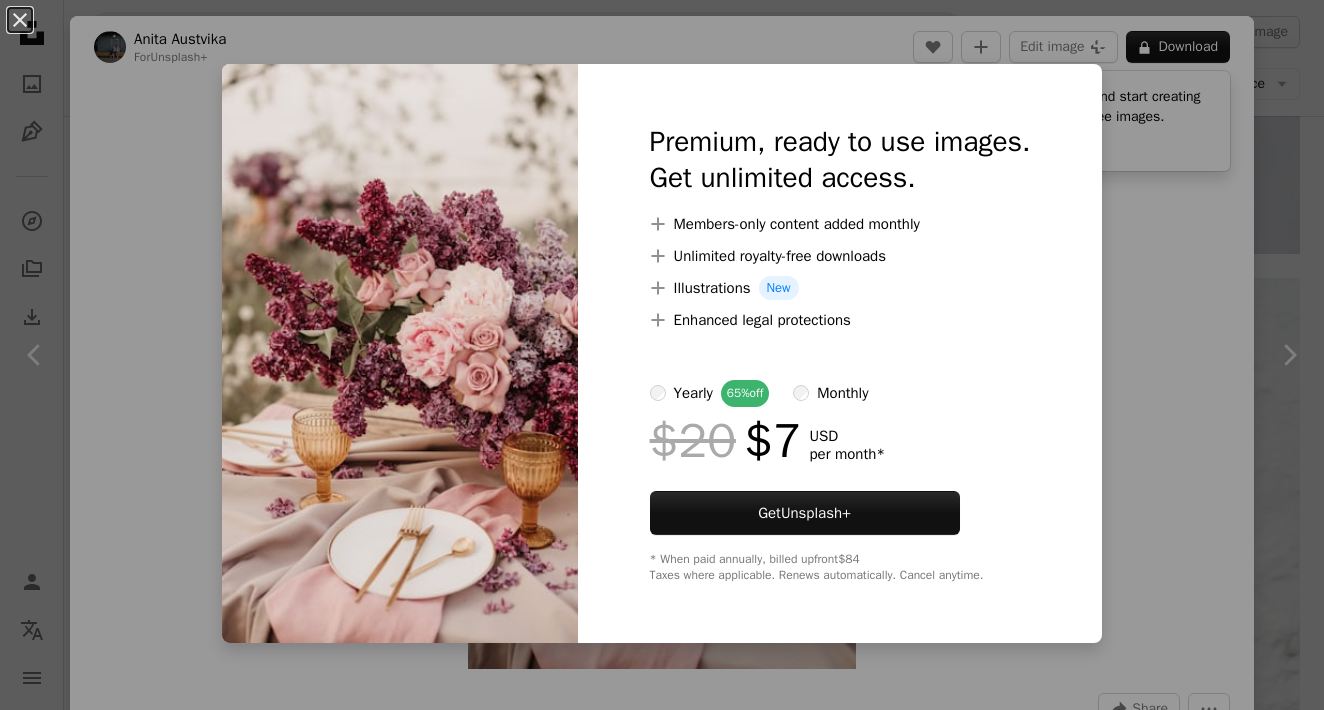 click on "An X shape Premium, ready to use images. Get unlimited access. A plus sign Members-only content added monthly A plus sign Unlimited royalty-free downloads A plus sign Illustrations  New A plus sign Enhanced legal protections yearly 65%  off monthly $20   $7 USD per month * Get  Unsplash+ * When paid annually, billed upfront  $84 Taxes where applicable. Renews automatically. Cancel anytime." at bounding box center [662, 355] 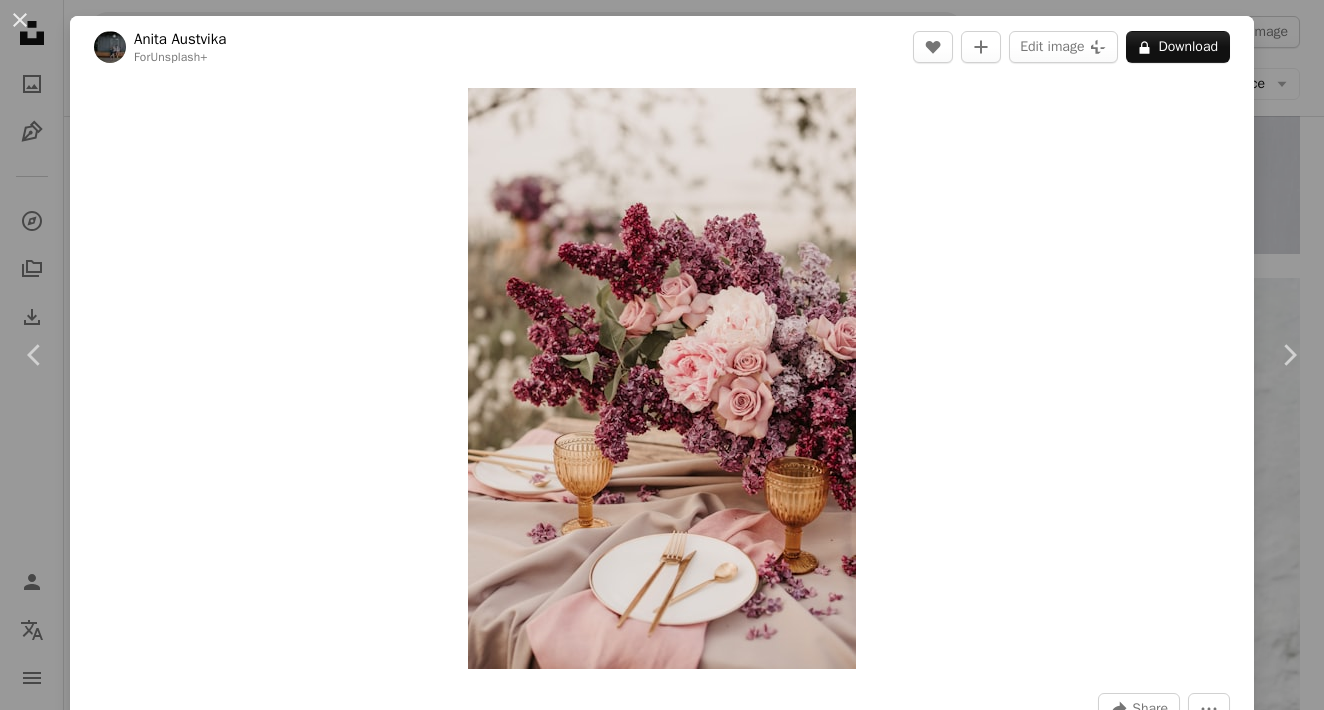 type 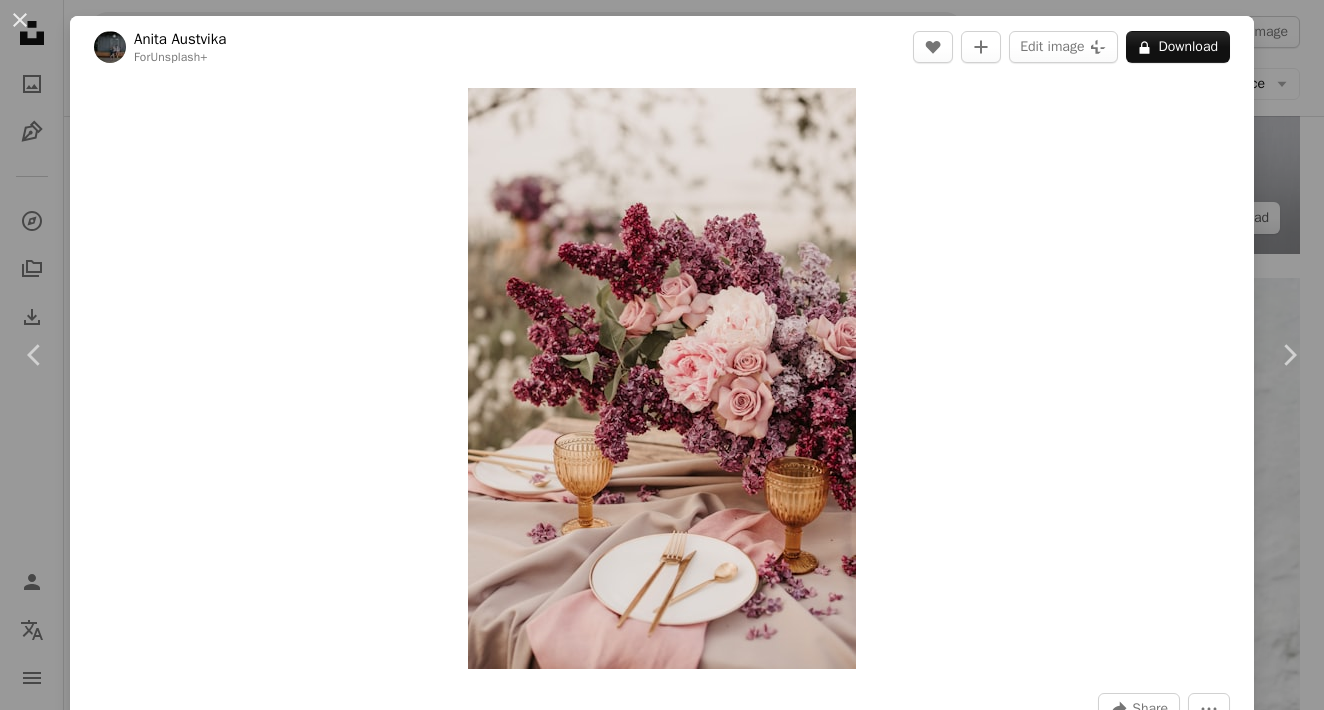 drag, startPoint x: 1287, startPoint y: 142, endPoint x: 1274, endPoint y: 142, distance: 13 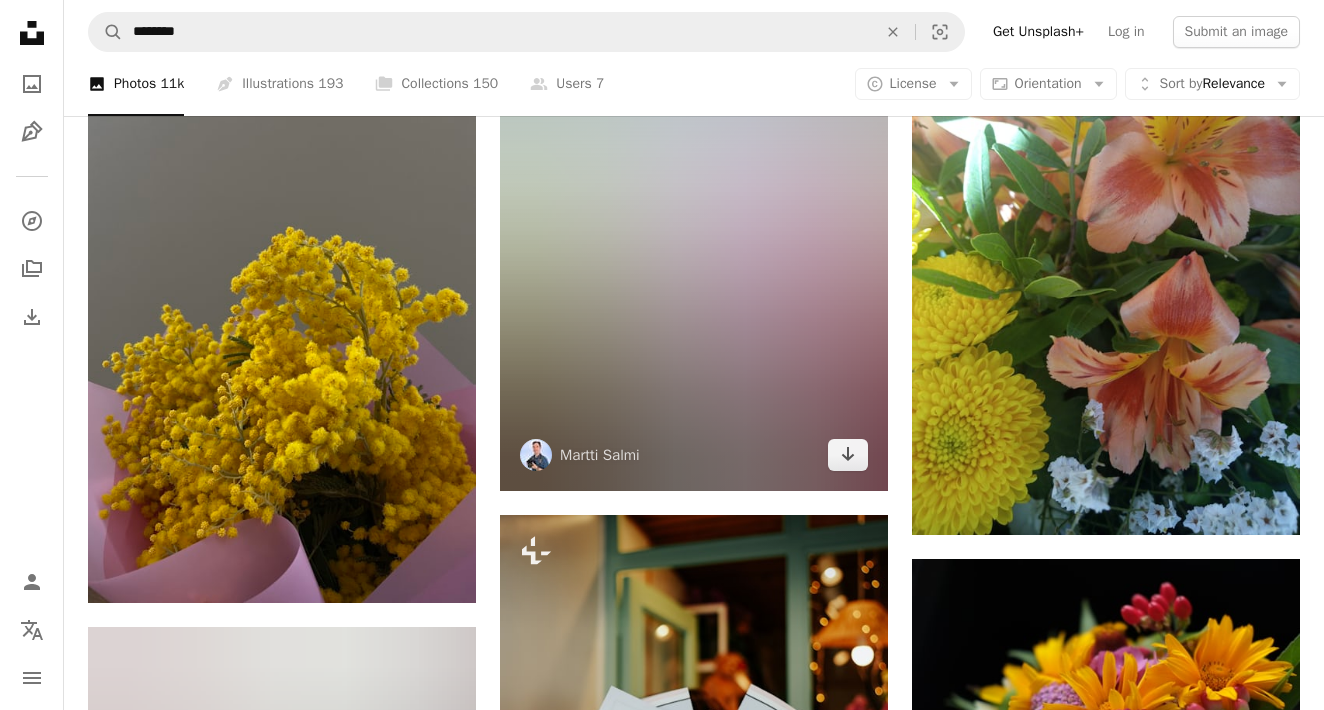 scroll, scrollTop: 11325, scrollLeft: 0, axis: vertical 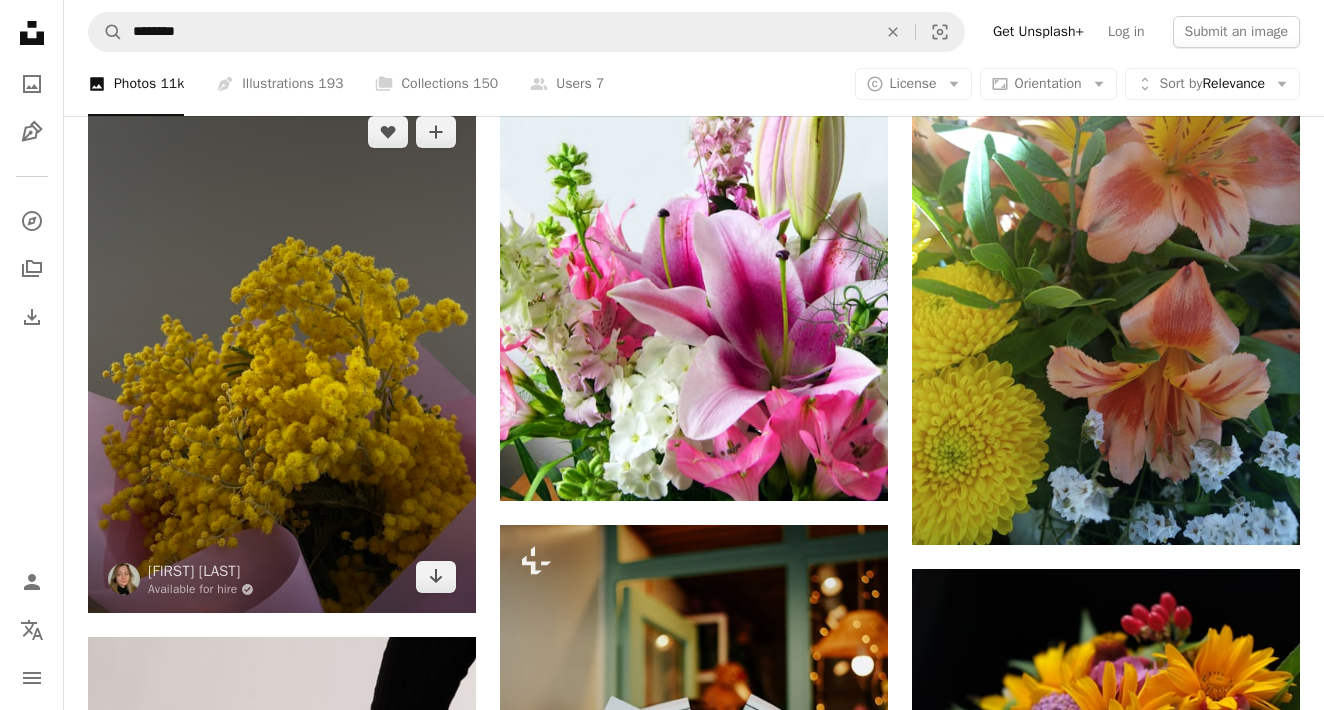 click at bounding box center (282, 355) 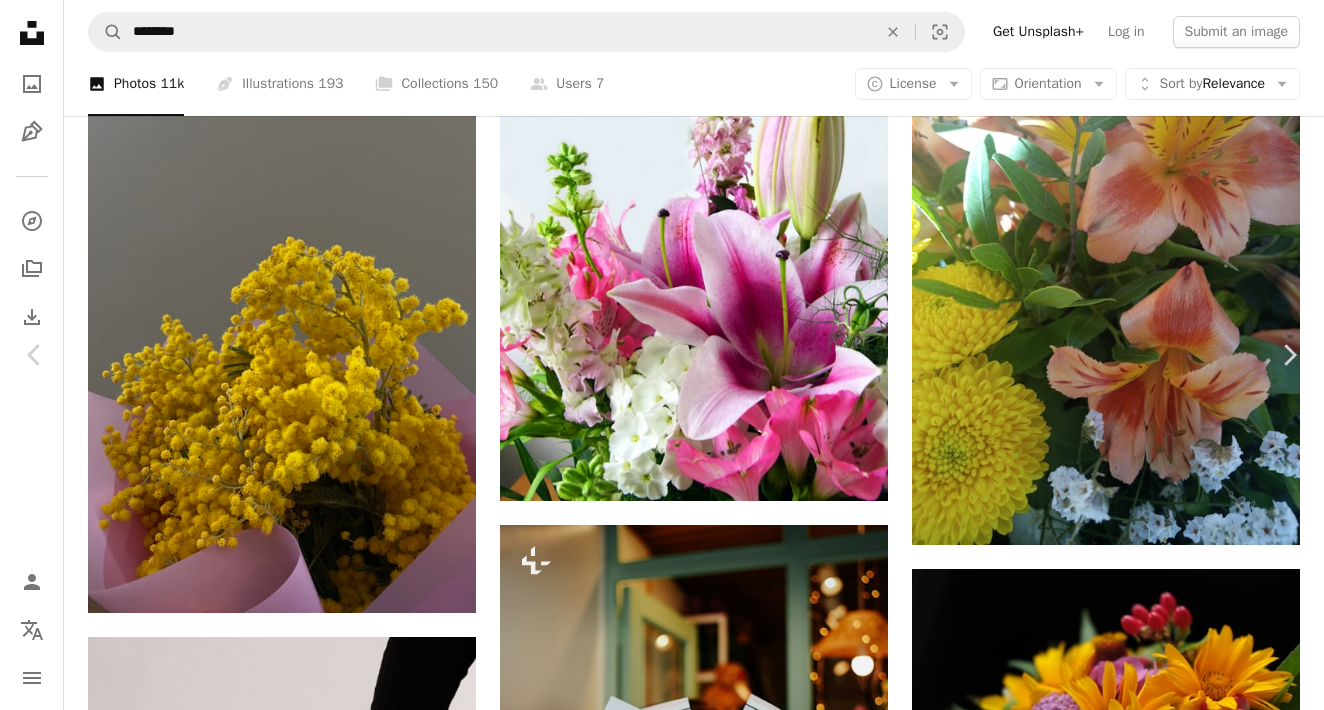 drag, startPoint x: 1144, startPoint y: 43, endPoint x: 1138, endPoint y: 53, distance: 11.661903 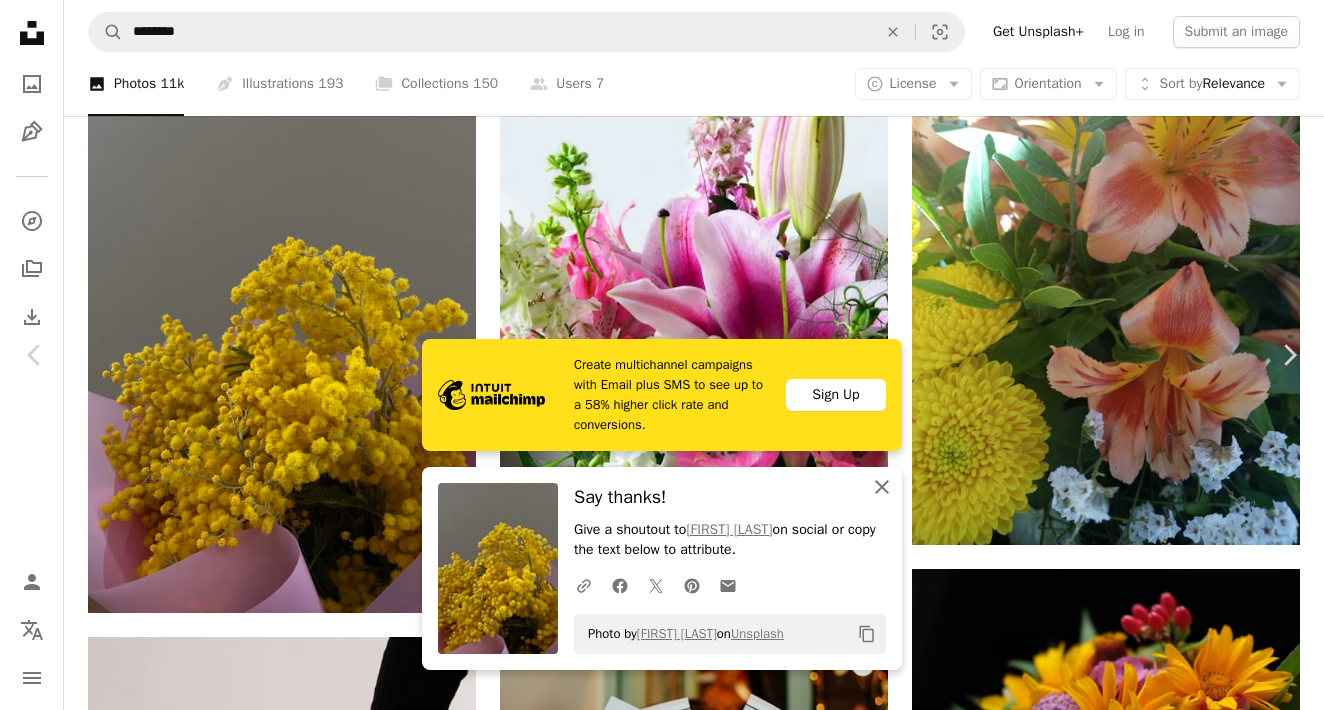 click on "An X shape" 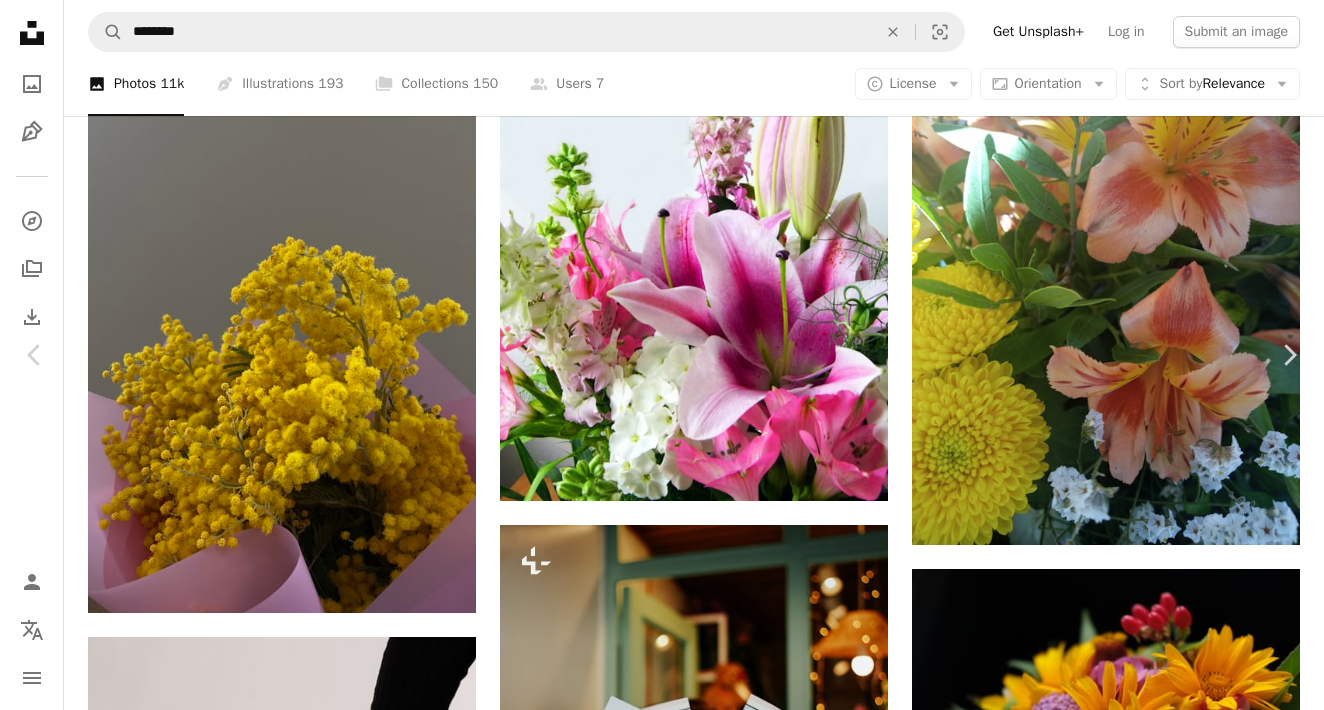 click on "An X shape Chevron left Chevron right [FIRST] Available for hire A checkmark inside of a circle A heart A plus sign Edit image Plus sign for Unsplash+ Download free Chevron down Zoom in Views 11,672 Downloads 83 A forward-right arrow Share Info icon Info More Actions spring mimosa bouquet Calendar outlined Published on May 27, 2024 Camera Apple, iPhone 11 Safety Free to use under the Unsplash License flowers spring flowers flower bouquet mimosa pollen spring bouquet flower plant blossom brown bee flower arrangement honey bee HD Wallpapers Browse premium related images on iStock | Save 20% with code UNSPLASH20 View more on iStock ↗ Related images A heart A plus sign [FIRST] [LAST] Available for hire A checkmark inside of a circle Arrow pointing down Plus sign for Unsplash+ A heart A plus sign [FIRST] For Unsplash+ A lock Download Plus sign for Unsplash+ A heart A plus sign [FIRST] For Unsplash+ A lock Download A heart A plus sign [FIRST] Arrow pointing down A heart A heart" at bounding box center (662, 3382) 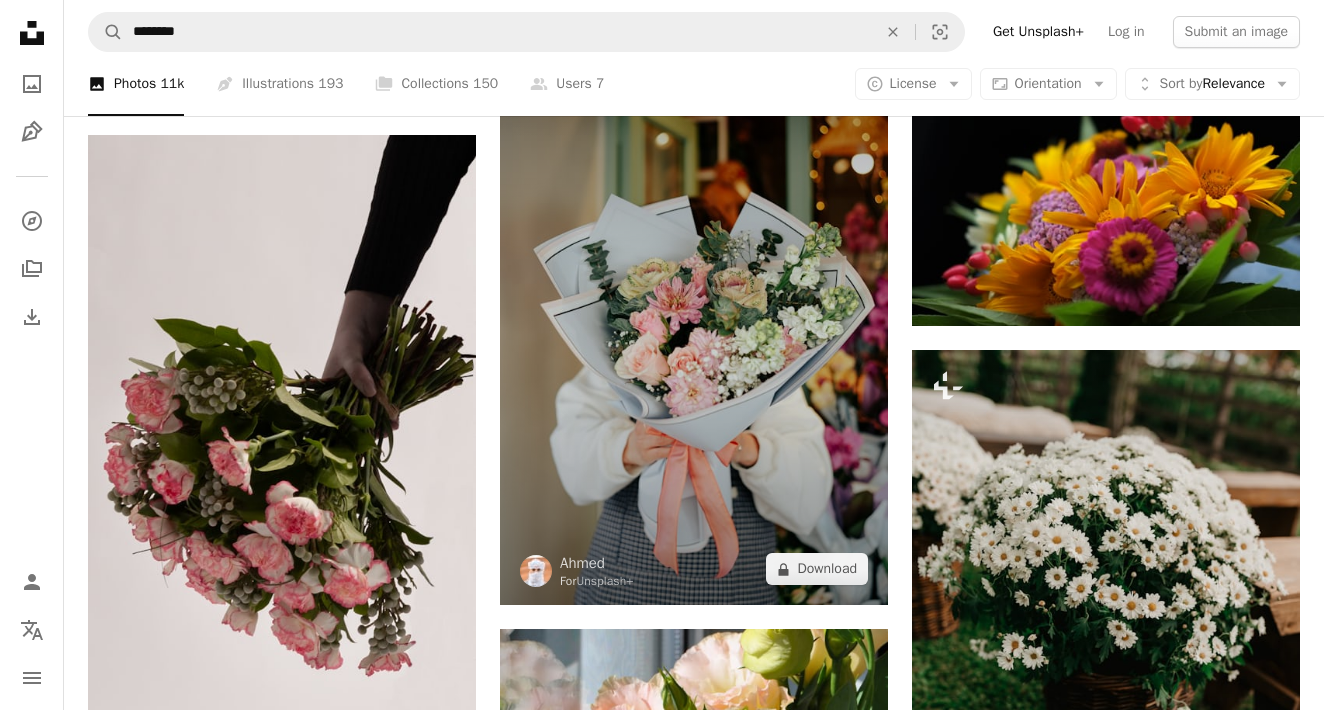 scroll, scrollTop: 11787, scrollLeft: 0, axis: vertical 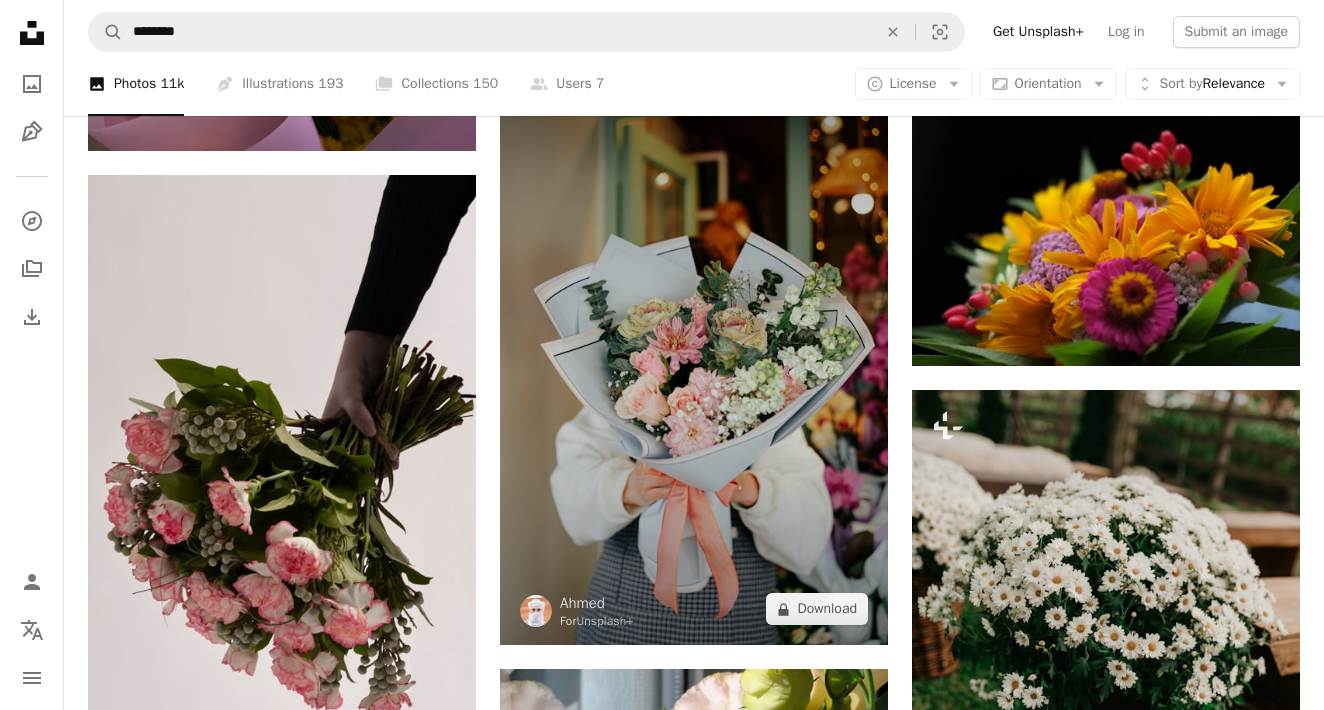 click at bounding box center (694, 354) 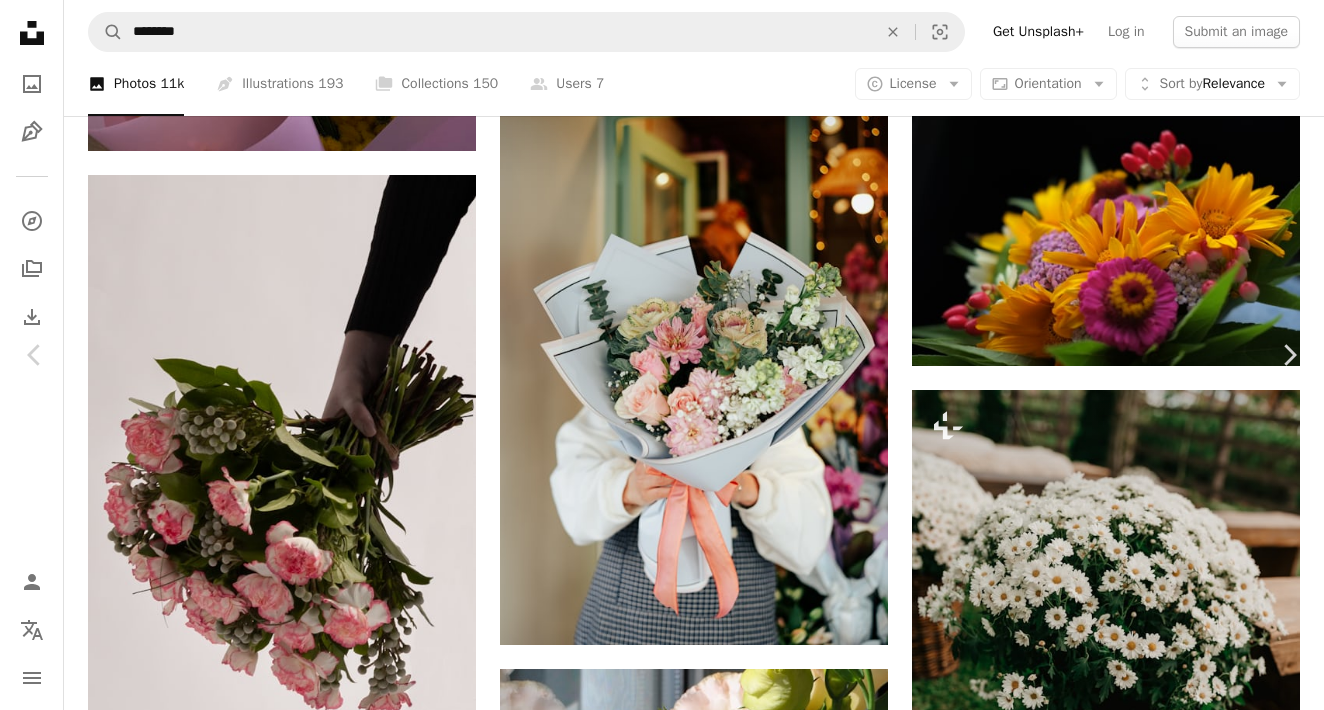 click on "An X shape Chevron left Chevron right [FIRST] For Unsplash+ A heart A plus sign Edit image Plus sign for Unsplash+ A lock Download Zoom in A forward-right arrow Share More Actions Calendar outlined Published on February 27, 2023 Safety Licensed under the Unsplash+ License flowers woman female bouquet professional flower bouquet job entrepreneur flower arrangement flower shop florist thankyou profession Free images From this series Chevron right Plus sign for Unsplash+ Plus sign for Unsplash+ Plus sign for Unsplash+ Plus sign for Unsplash+ Plus sign for Unsplash+ Plus sign for Unsplash+ Plus sign for Unsplash+ Plus sign for Unsplash+ Plus sign for Unsplash+ Related images Plus sign for Unsplash+ A heart A plus sign [FIRST] For Unsplash+ A lock Download Plus sign for Unsplash+ A heart A plus sign [FIRST] + [FIRST] For Unsplash+ A lock Download Plus sign for Unsplash+ A heart A plus sign Getty Images For Unsplash+ A lock Download Plus sign for Unsplash+ A heart A plus sign For" at bounding box center [662, 6166] 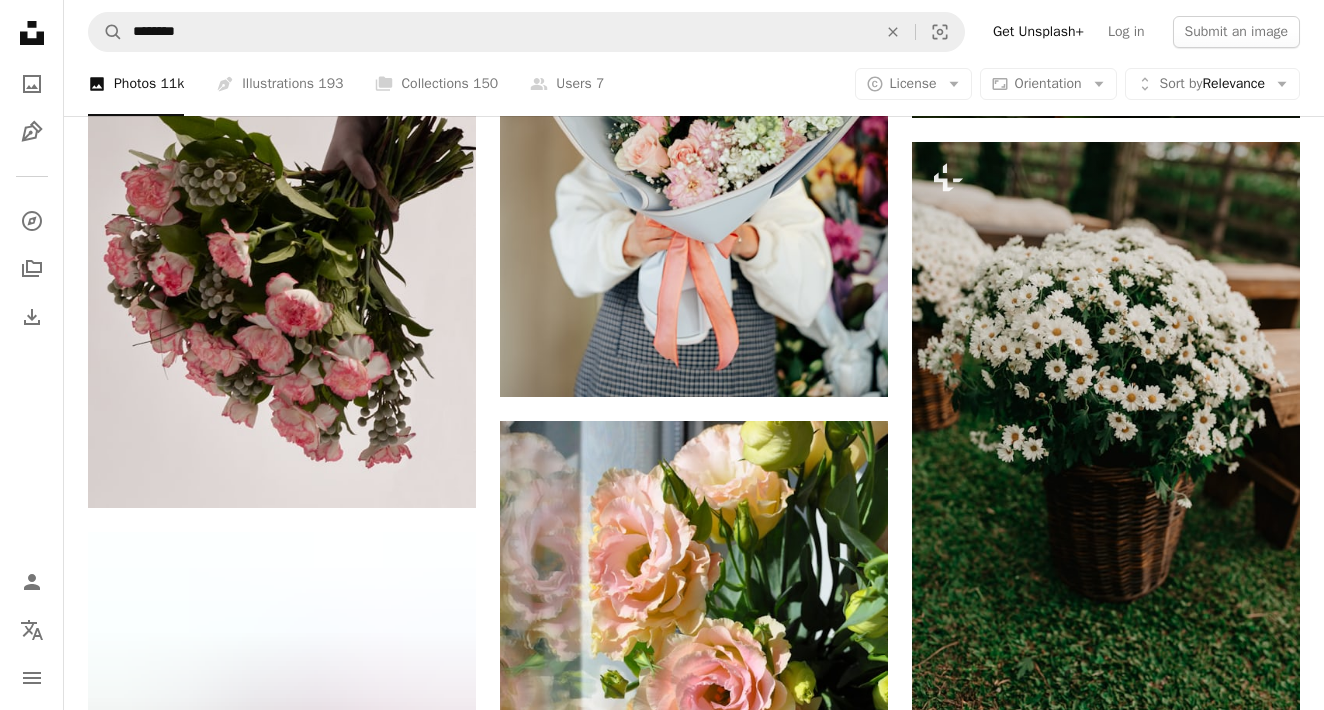 scroll, scrollTop: 12052, scrollLeft: 0, axis: vertical 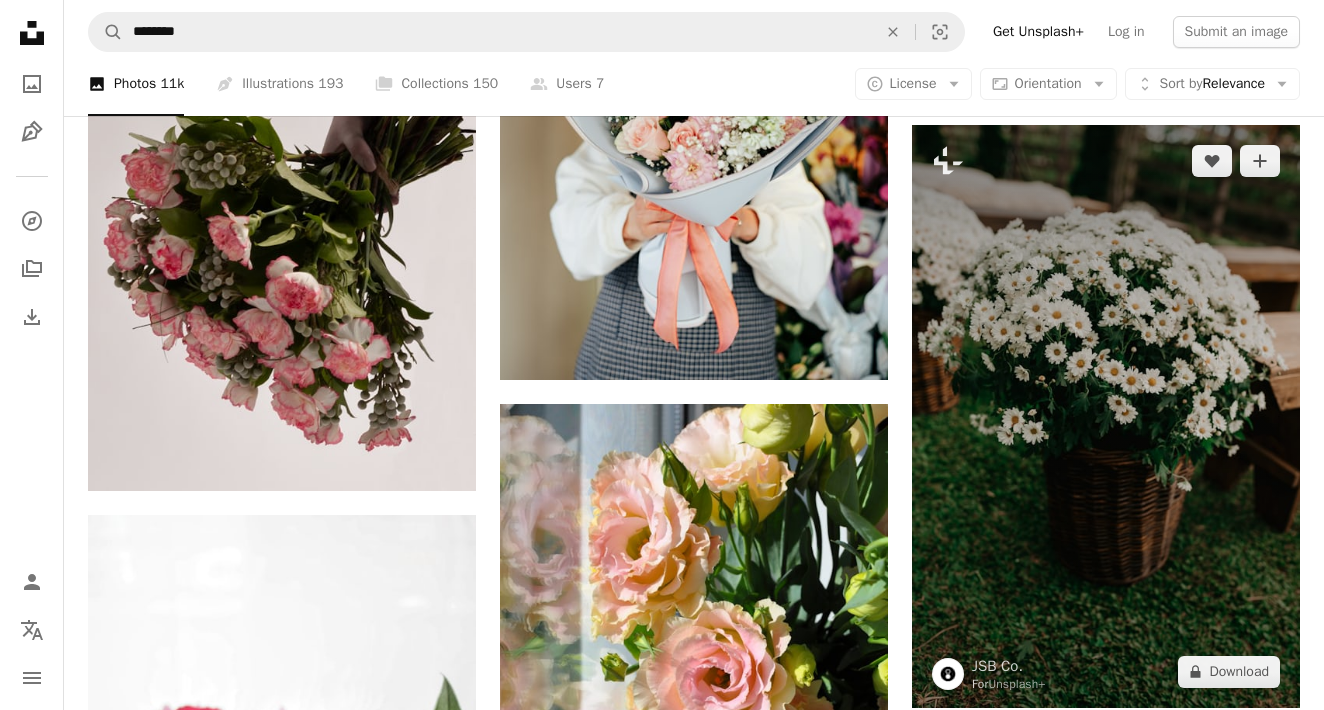 click at bounding box center [1106, 416] 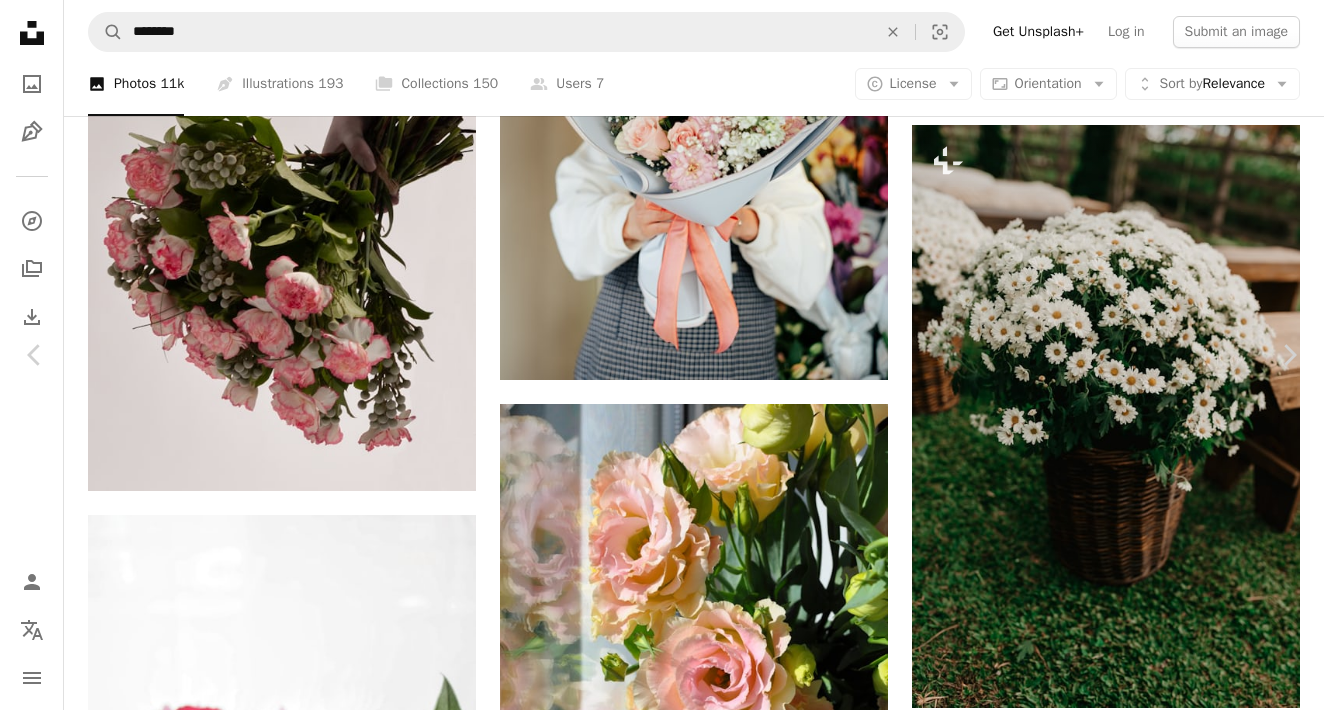 click on "An X shape Chevron left Chevron right [FIRST] Co. For Unsplash+ A heart A plus sign Edit image Plus sign for Unsplash+ A lock Download Zoom in A forward-right arrow Share More Actions Calendar outlined Published on November 14, 2022 Safety Licensed under the Unsplash+ License flowers plant bouquet flower bouquet flower arrangement small flowers Free stock photos From this series Chevron right Plus sign for Unsplash+ Plus sign for Unsplash+ Plus sign for Unsplash+ Plus sign for Unsplash+ Plus sign for Unsplash+ Related images Plus sign for Unsplash+ A heart A plus sign [FIRST] For Unsplash+ A lock Download Plus sign for Unsplash+ A heart A plus sign [FIRST] Co. For Unsplash+ A lock Download Plus sign for Unsplash+ A heart A plus sign [FIRST] For Unsplash+ A lock Download Plus sign for Unsplash+ A heart A plus sign [FIRST] Co. For Unsplash+ A lock Download Plus sign for Unsplash+ A heart A plus sign [FIRST] For Unsplash+ A lock Download Plus sign for Unsplash+ A heart A plus sign For A lock" at bounding box center (662, 5901) 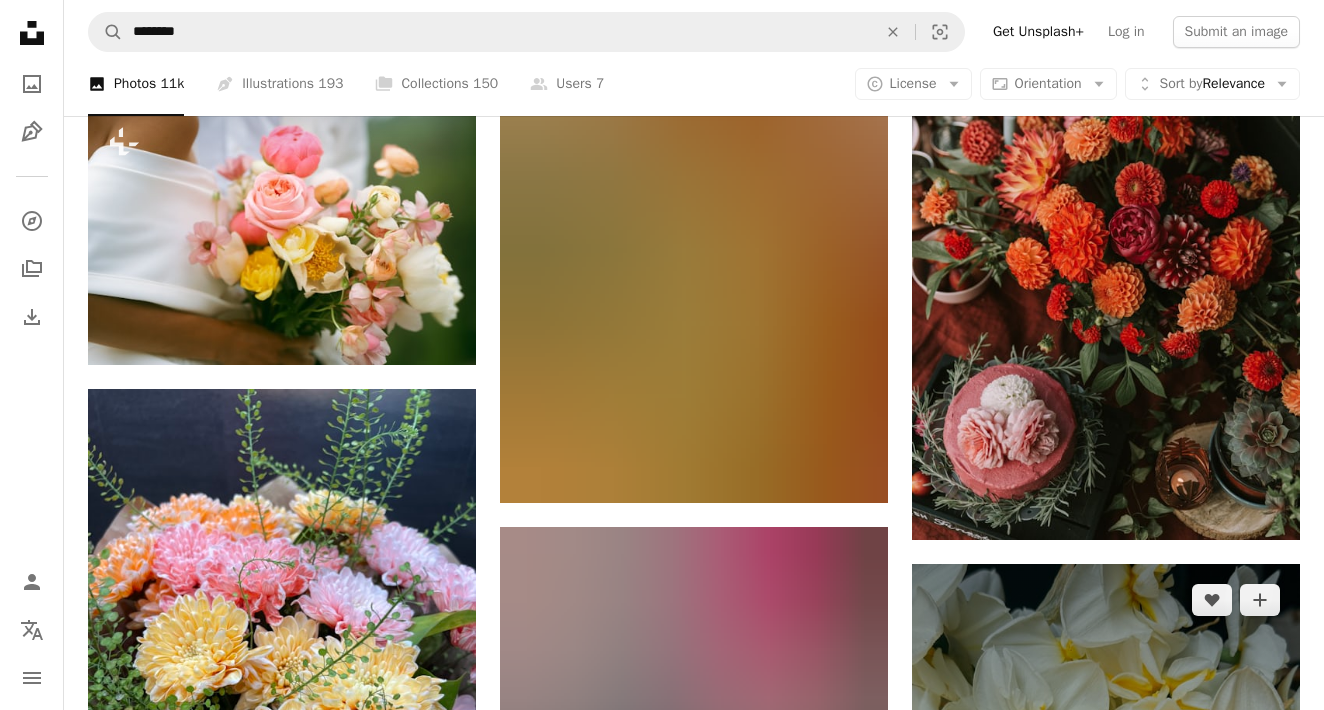 scroll, scrollTop: 15502, scrollLeft: 0, axis: vertical 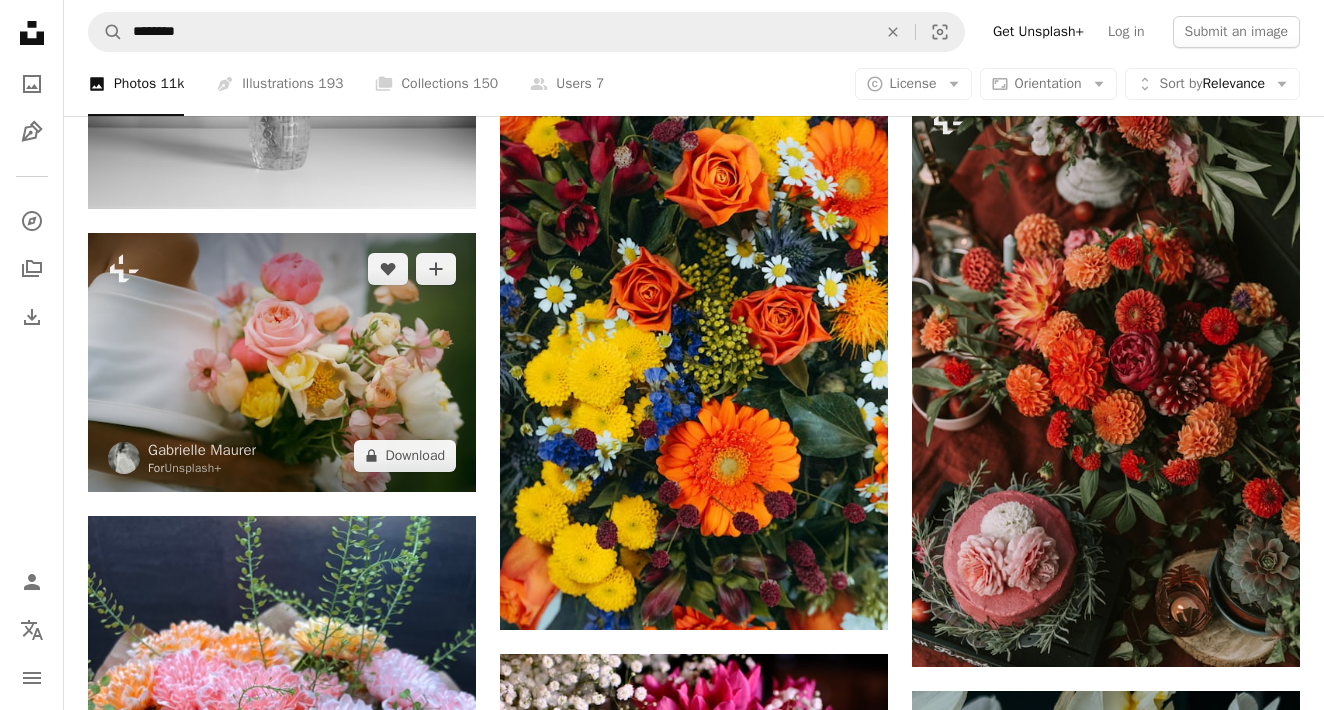 click at bounding box center (282, 362) 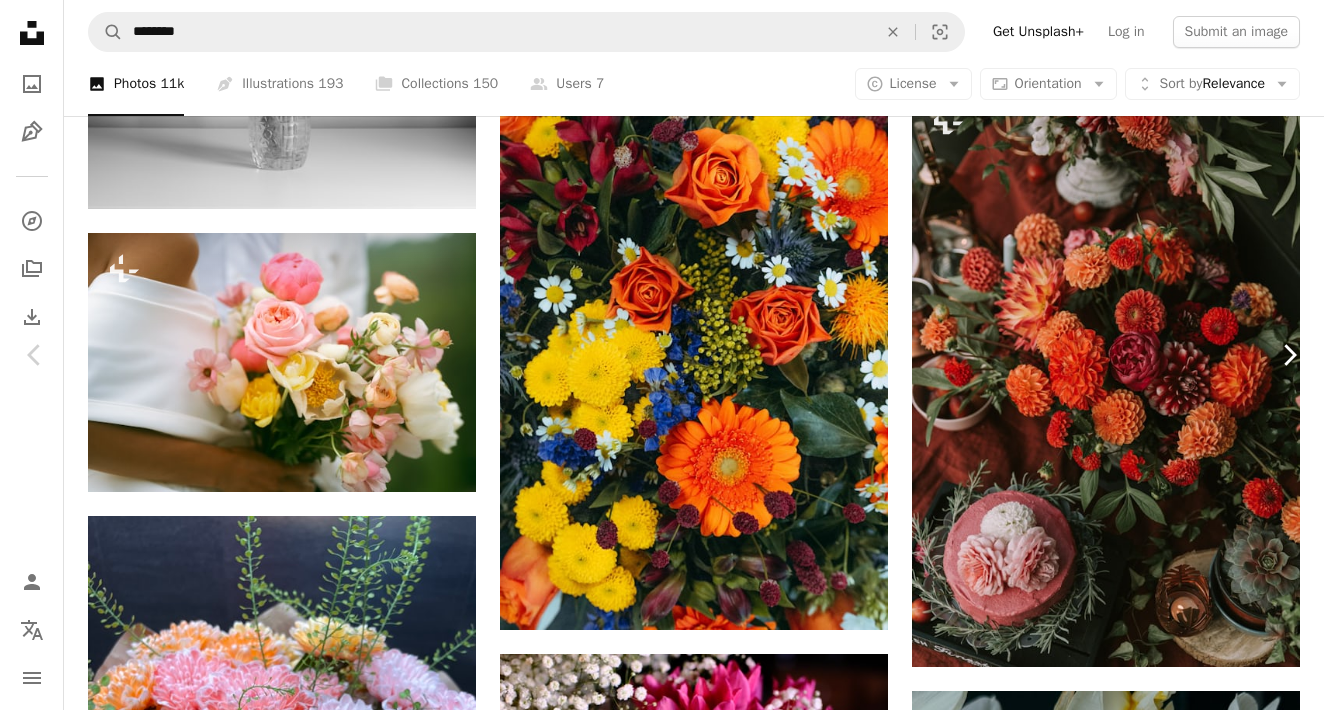 click on "Chevron right" at bounding box center (1289, 355) 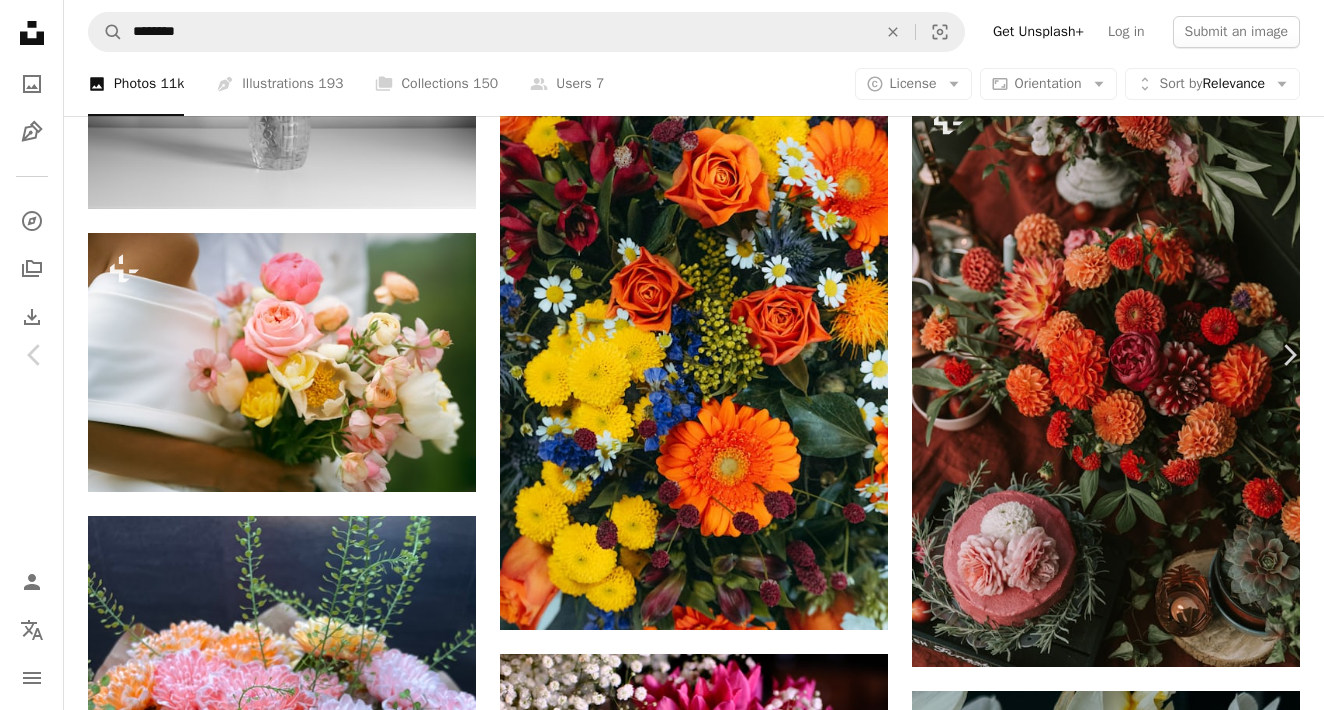 scroll, scrollTop: 236, scrollLeft: 0, axis: vertical 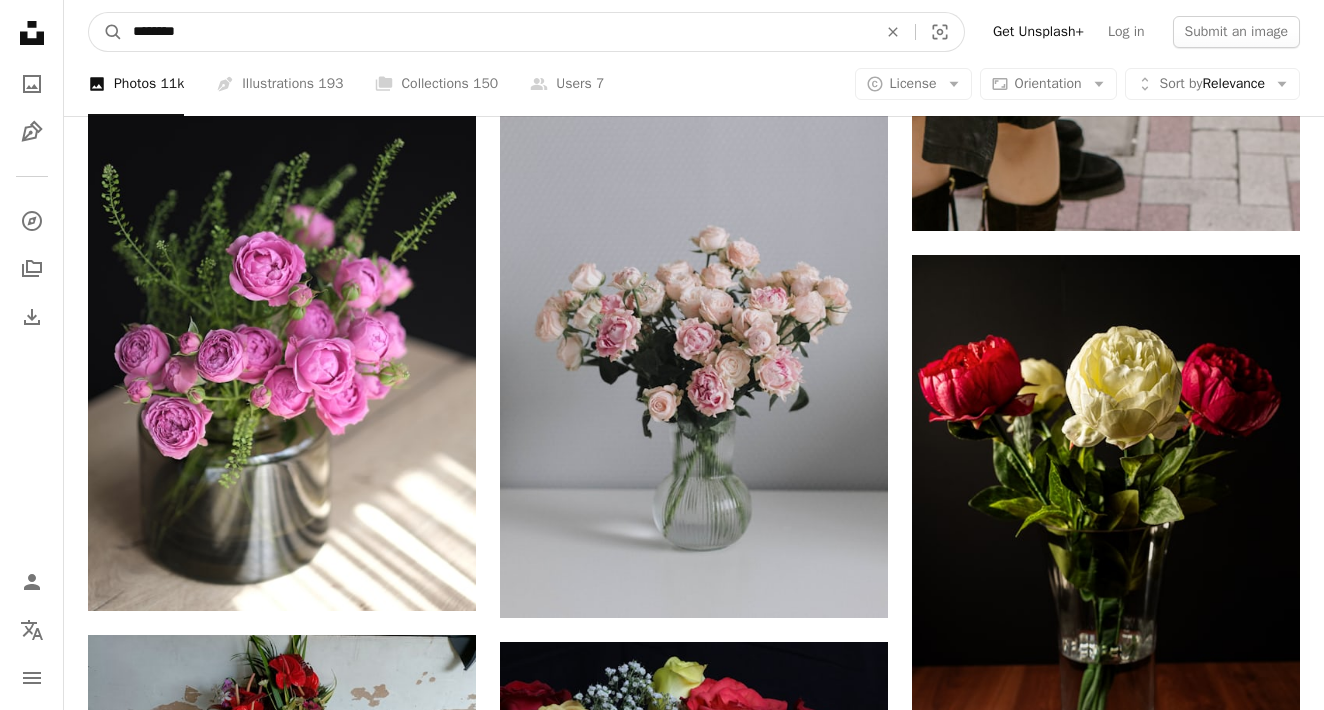 click on "********" at bounding box center [497, 32] 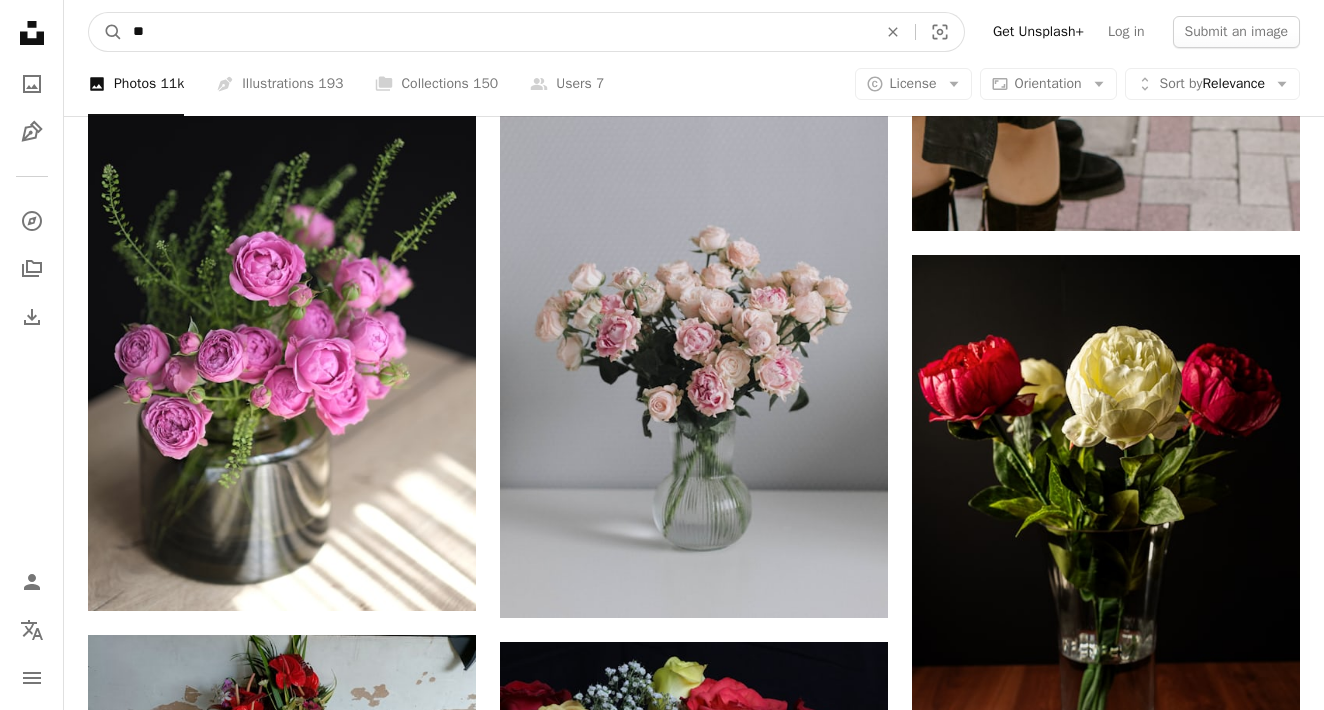 type on "*" 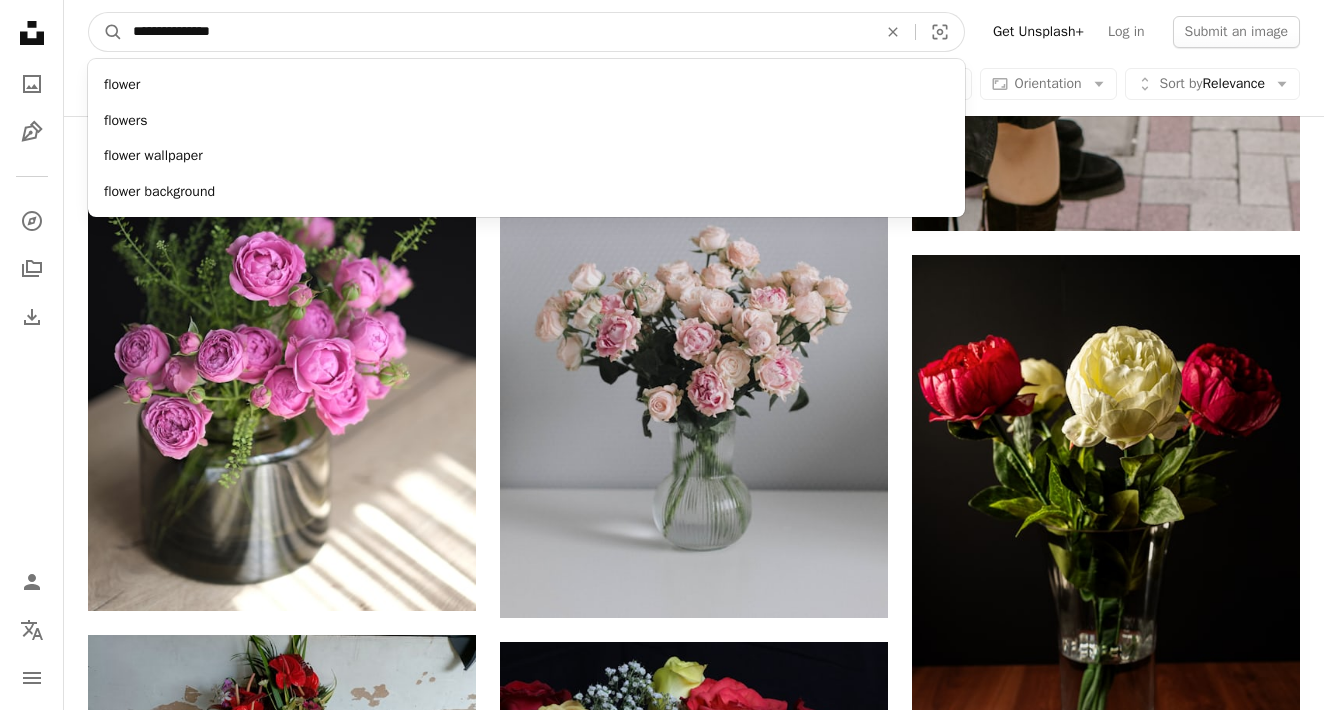 type on "**********" 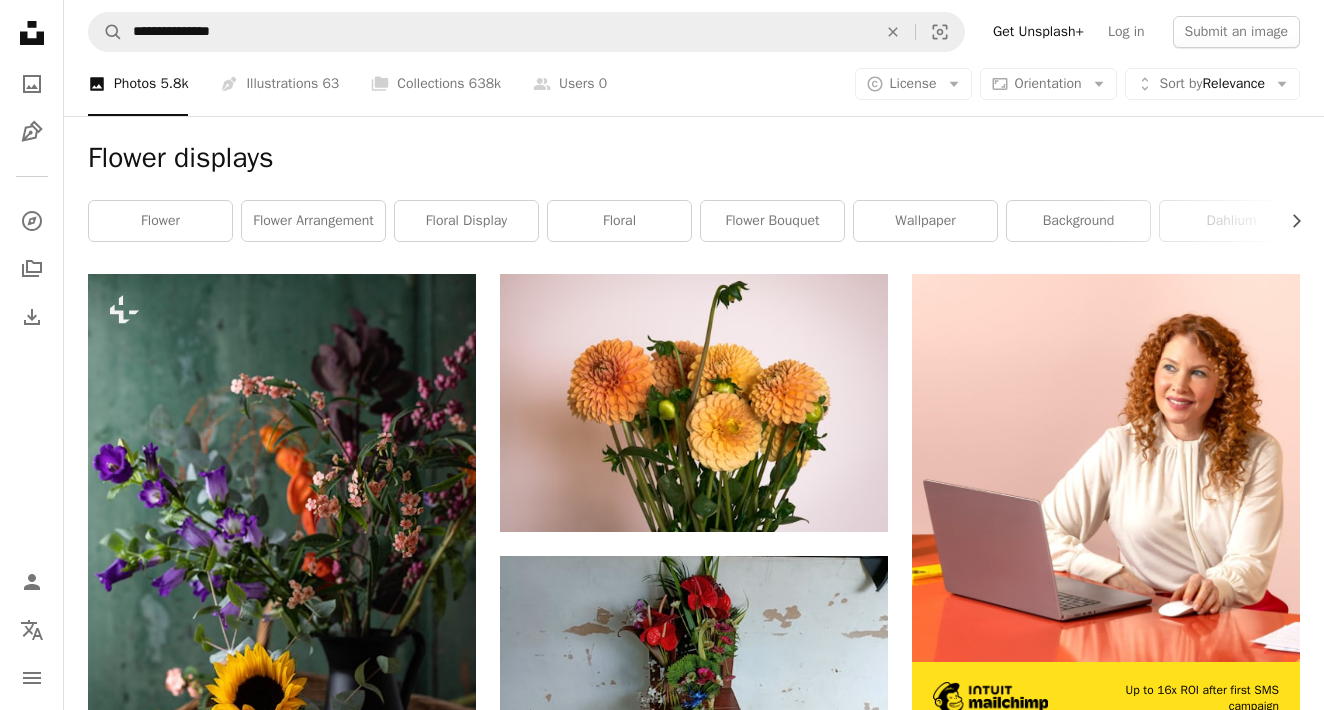 scroll, scrollTop: 0, scrollLeft: 0, axis: both 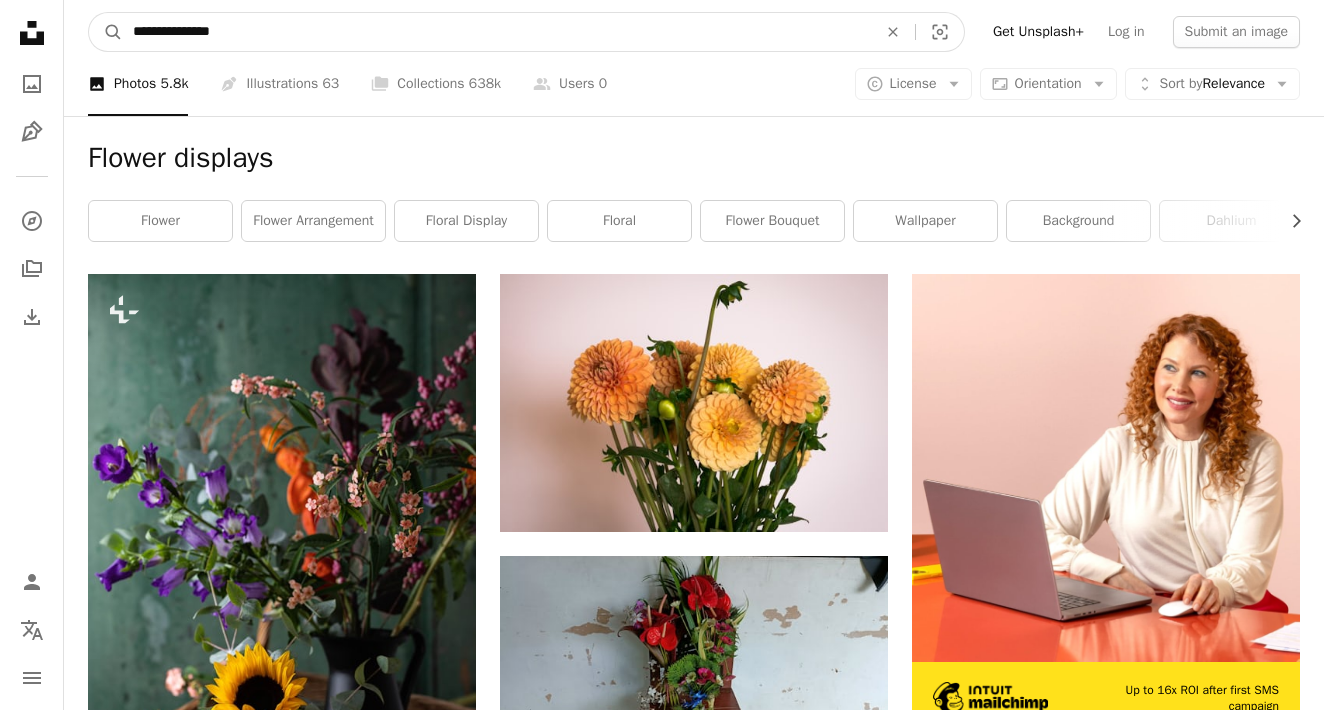 click on "**********" at bounding box center (497, 32) 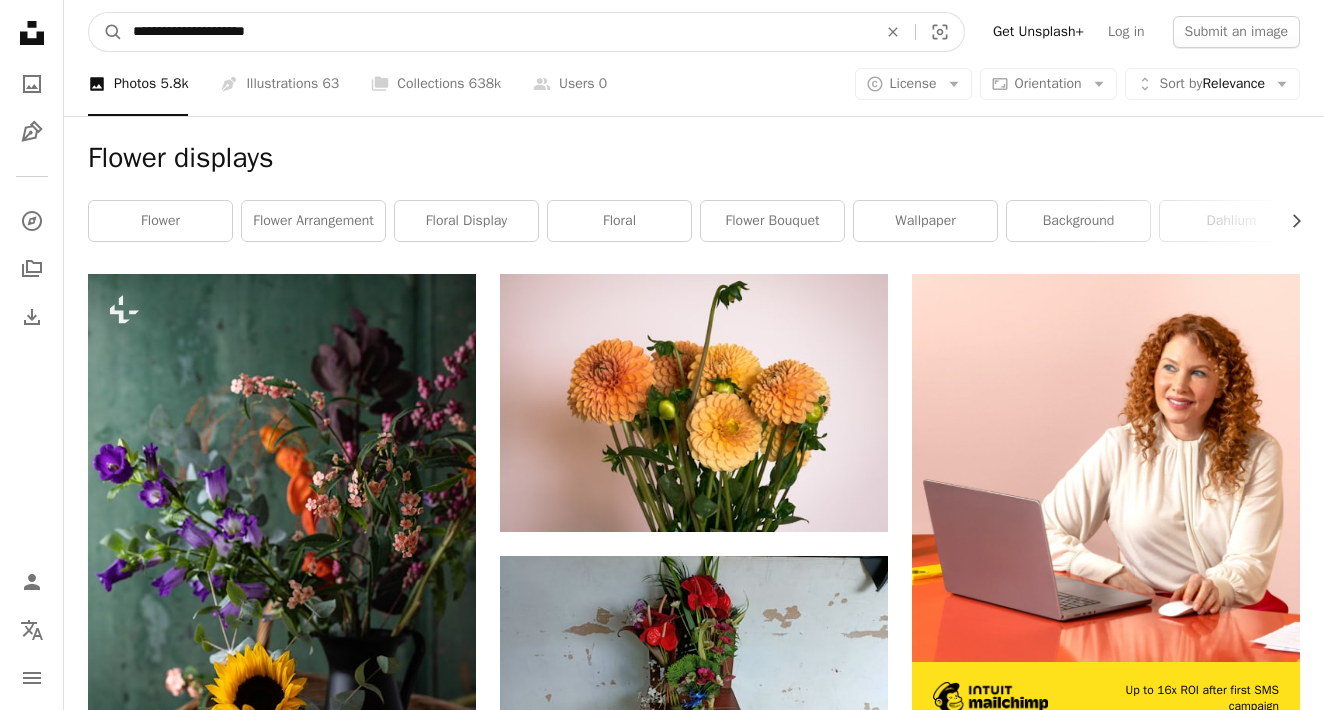 type on "**********" 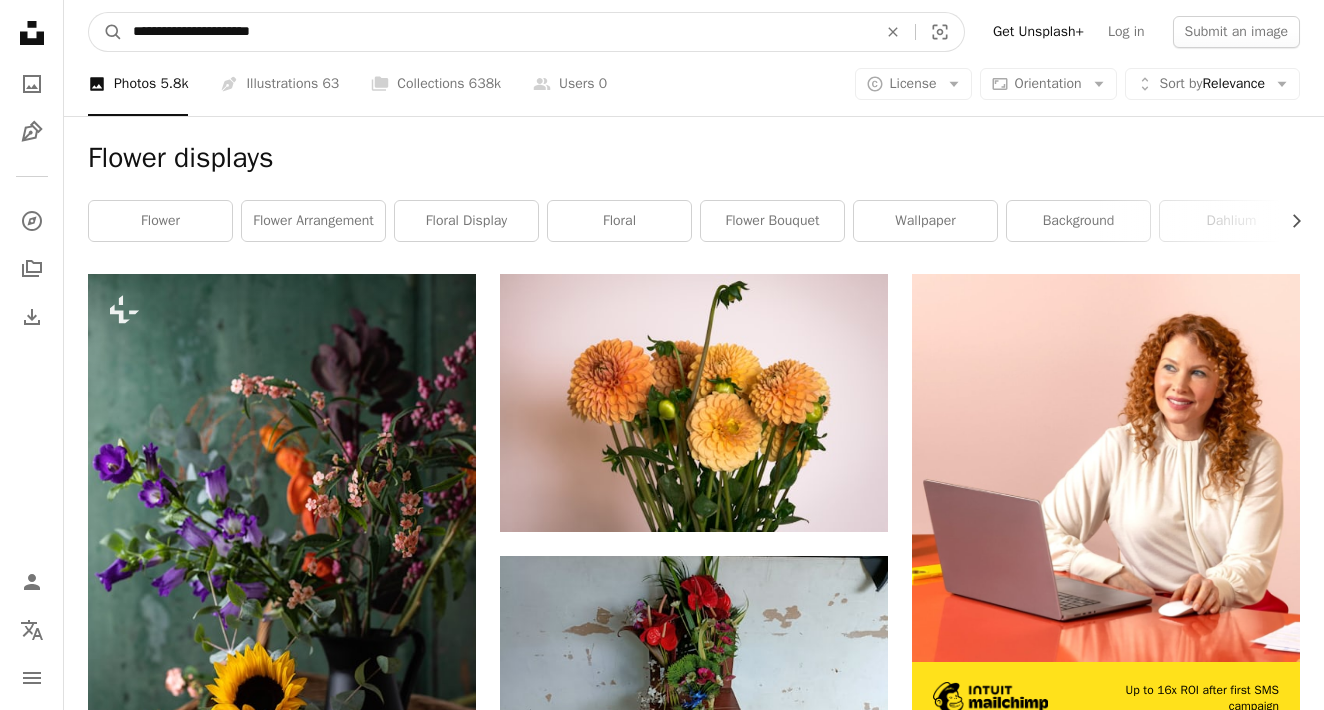 click on "A magnifying glass" at bounding box center [106, 32] 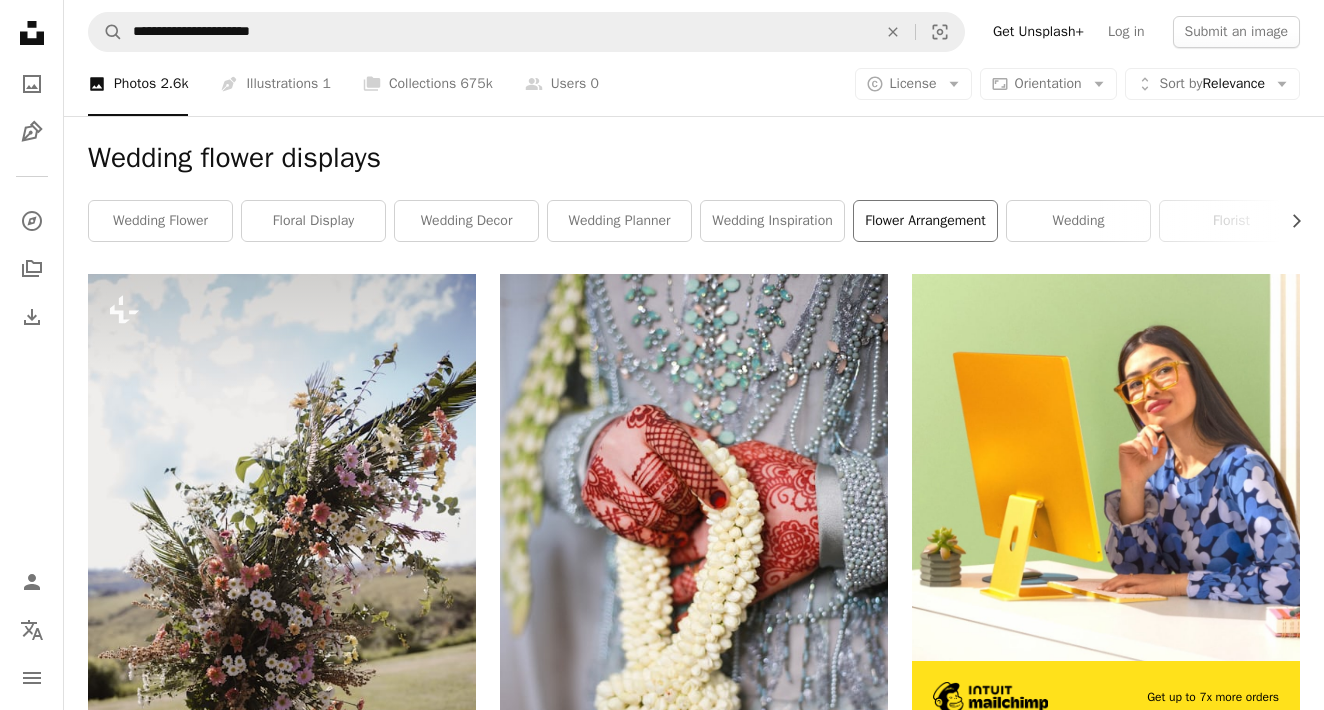 scroll, scrollTop: 0, scrollLeft: 0, axis: both 